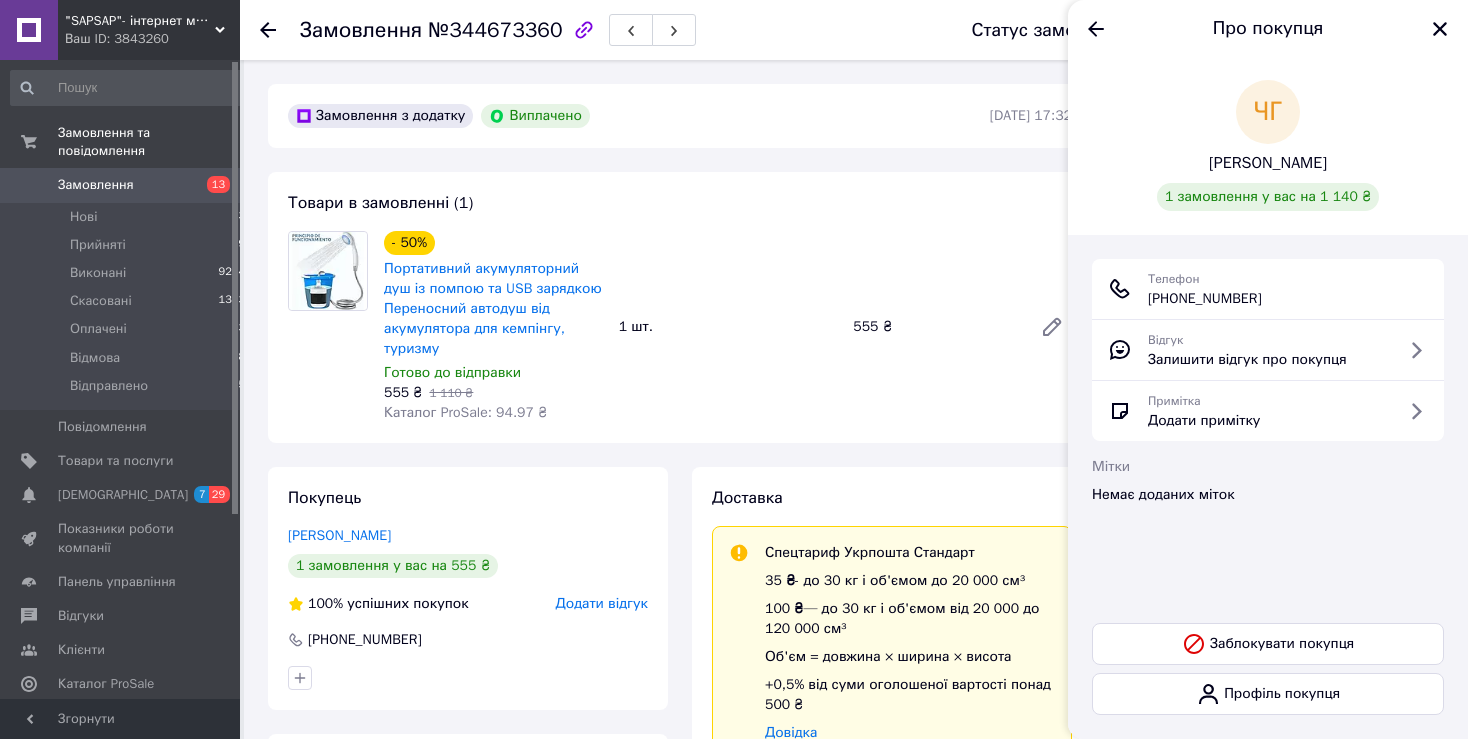 scroll, scrollTop: 0, scrollLeft: 0, axis: both 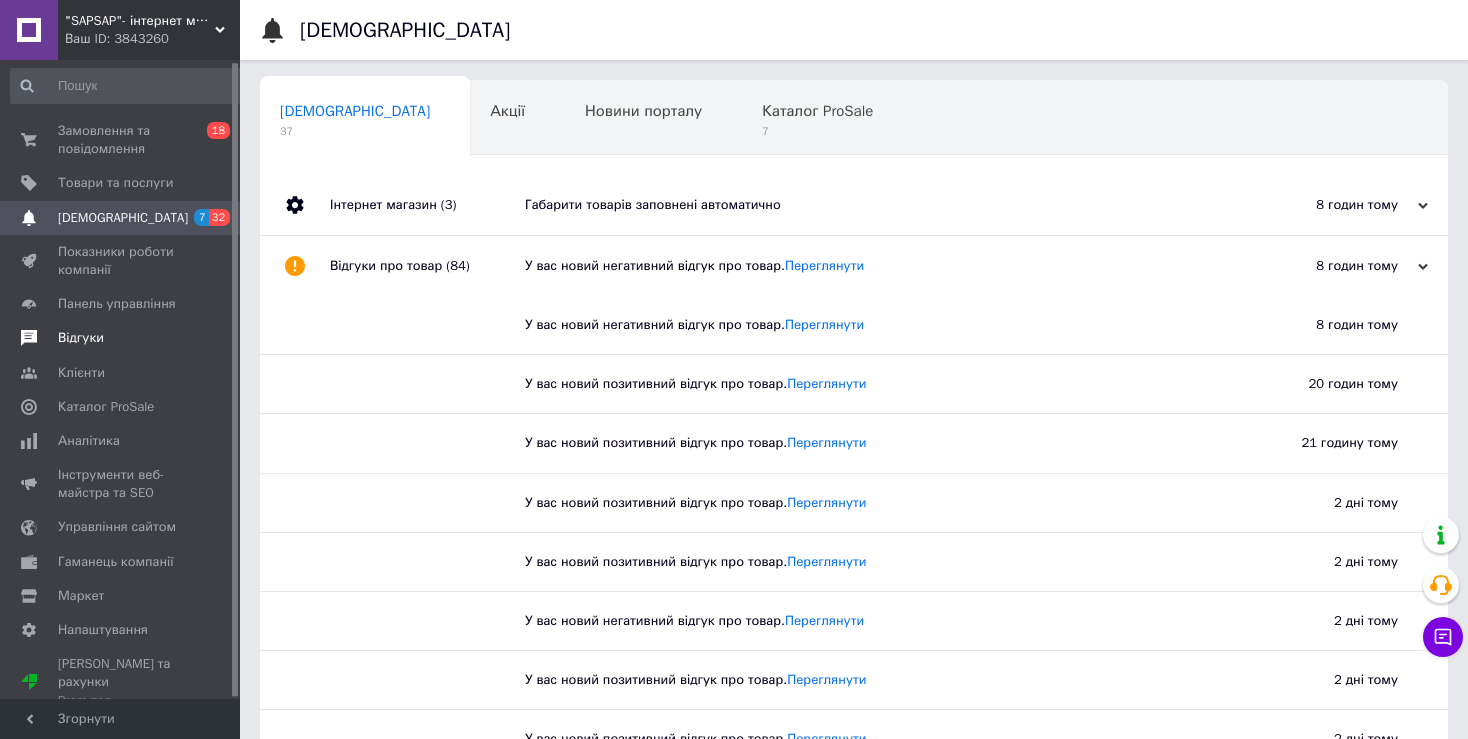 click on "Відгуки" at bounding box center (81, 338) 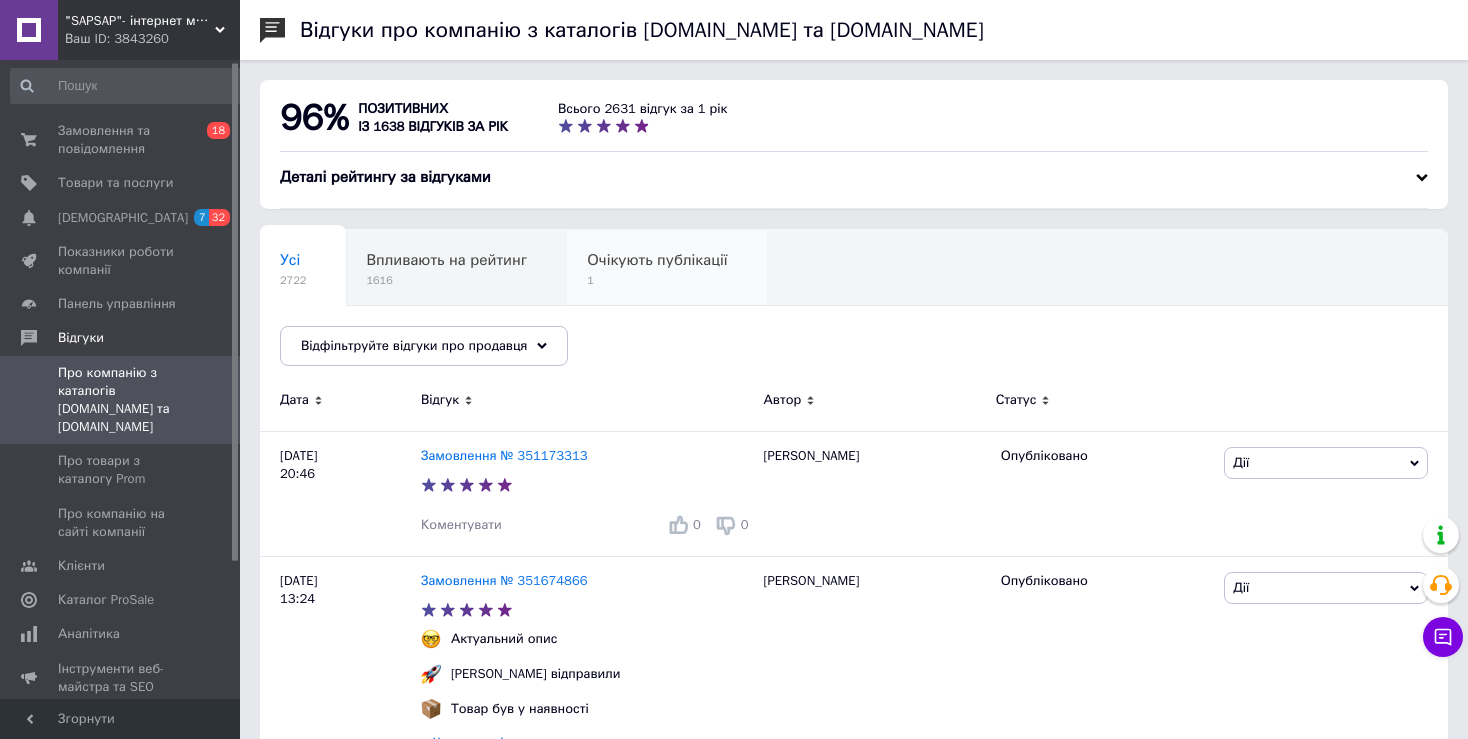 click on "1" at bounding box center [657, 280] 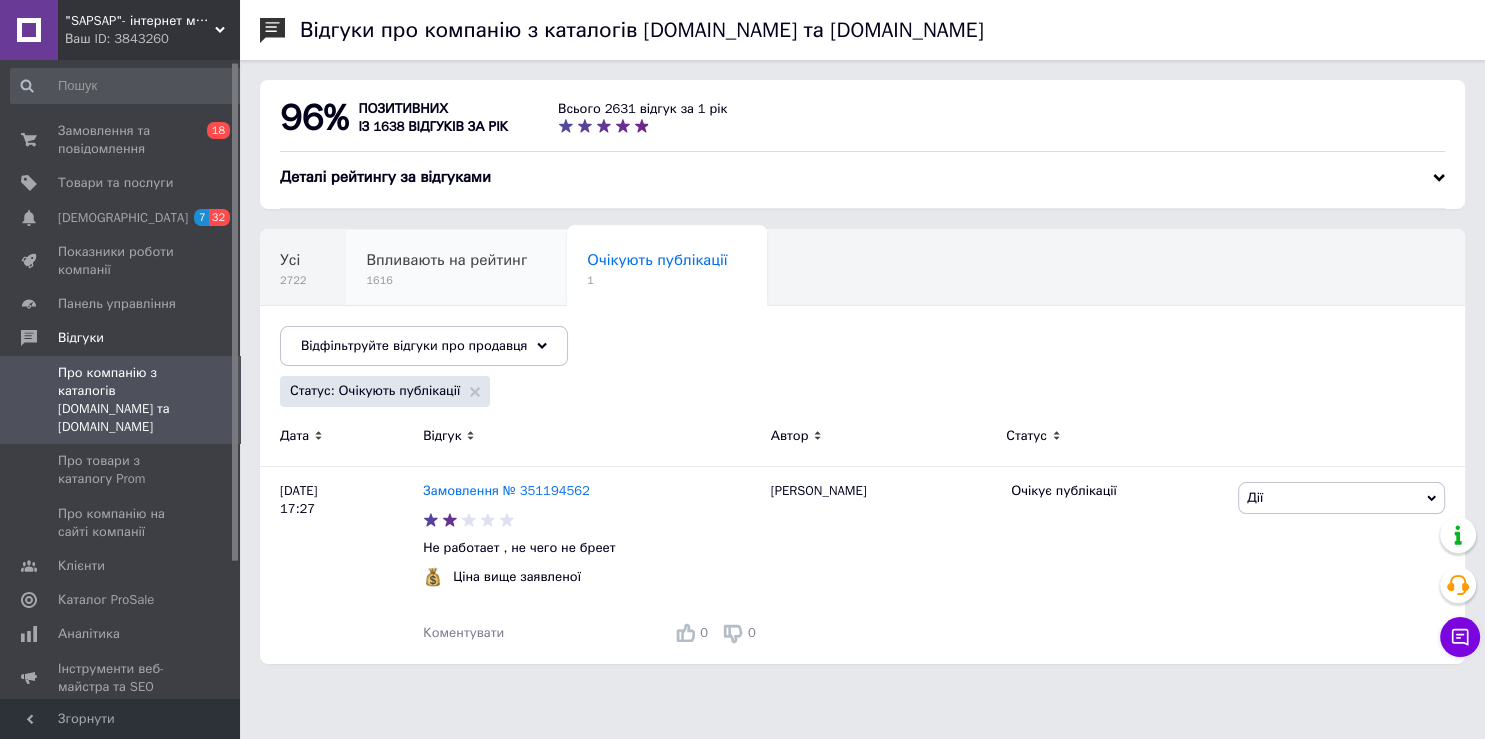 click on "1616" at bounding box center [446, 280] 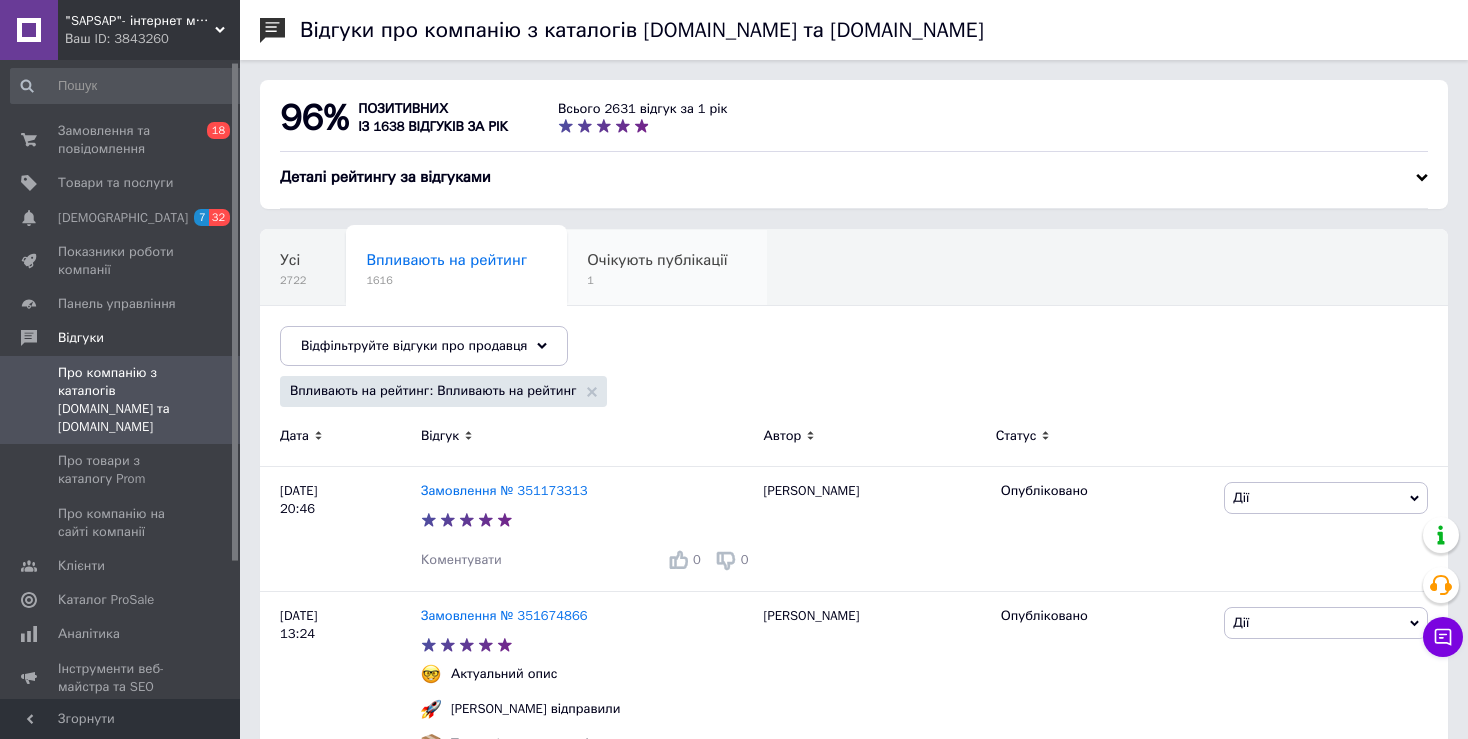 click on "Очікують публікації" at bounding box center (657, 260) 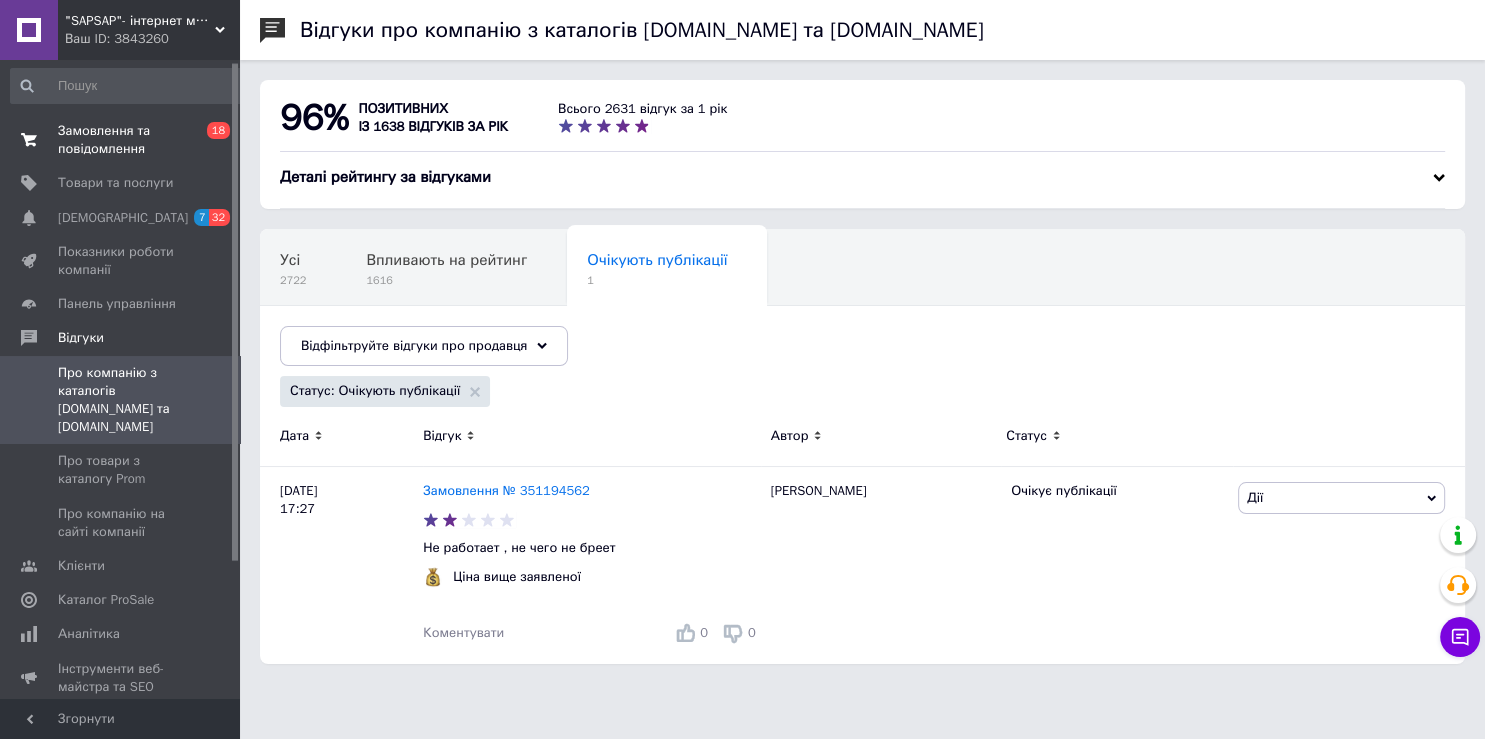 click on "Замовлення та повідомлення" at bounding box center [121, 140] 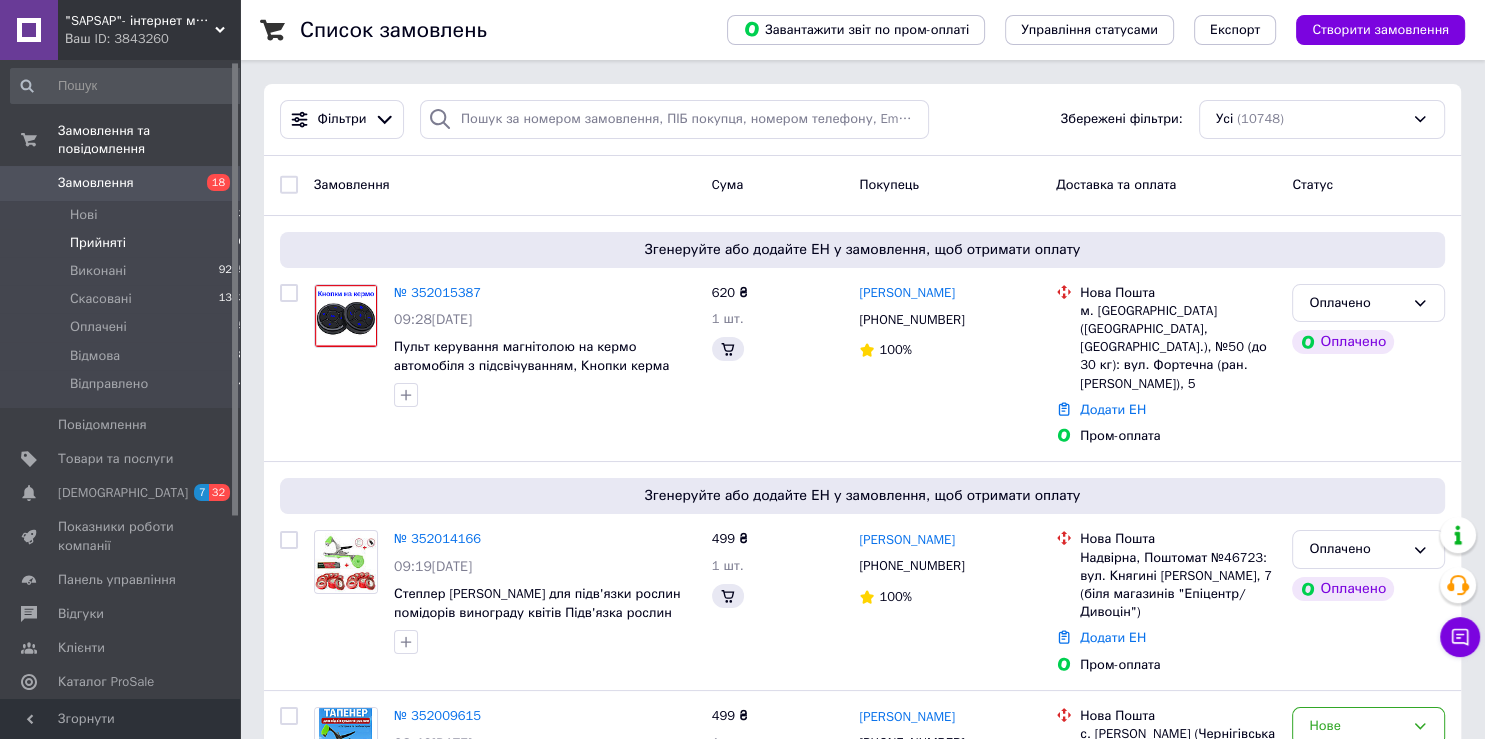 click on "Прийняті" at bounding box center (98, 243) 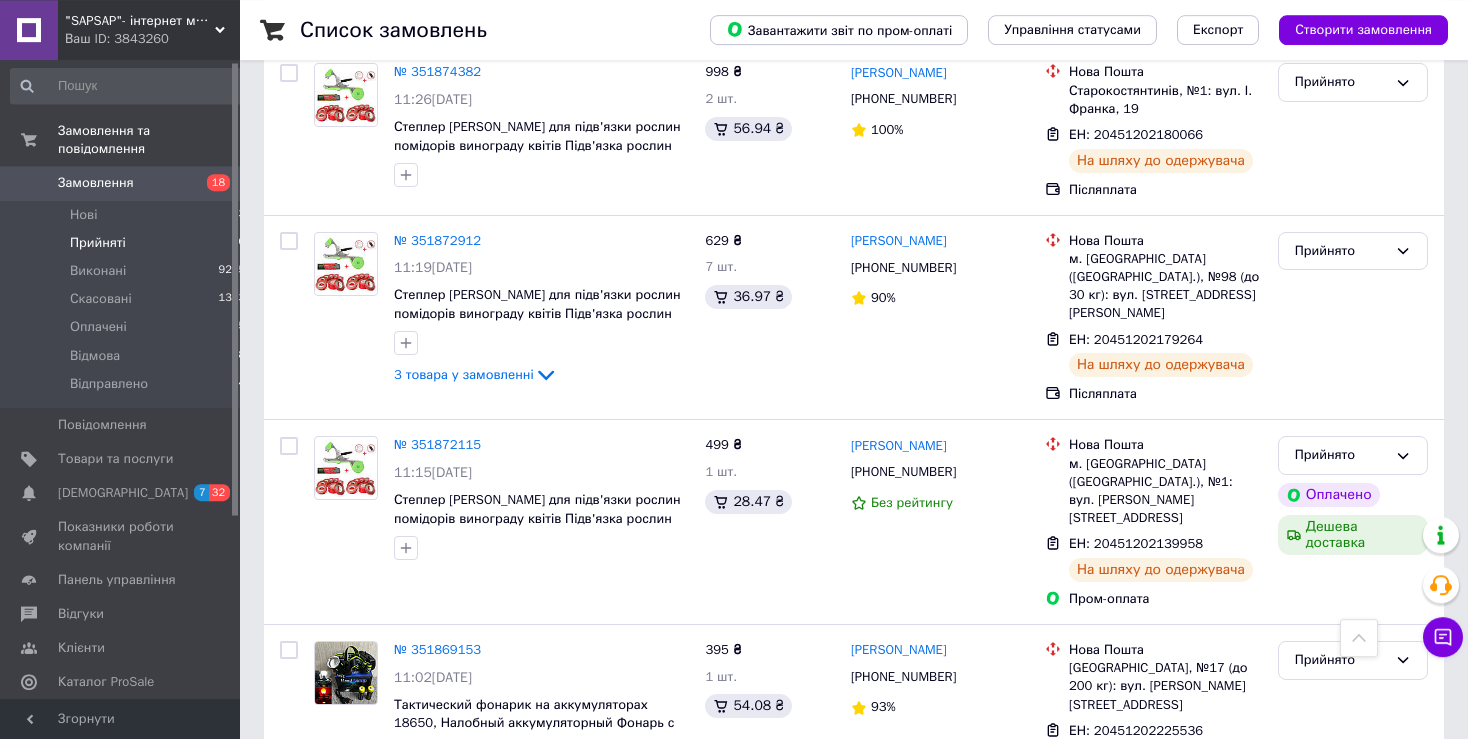 scroll, scrollTop: 4078, scrollLeft: 0, axis: vertical 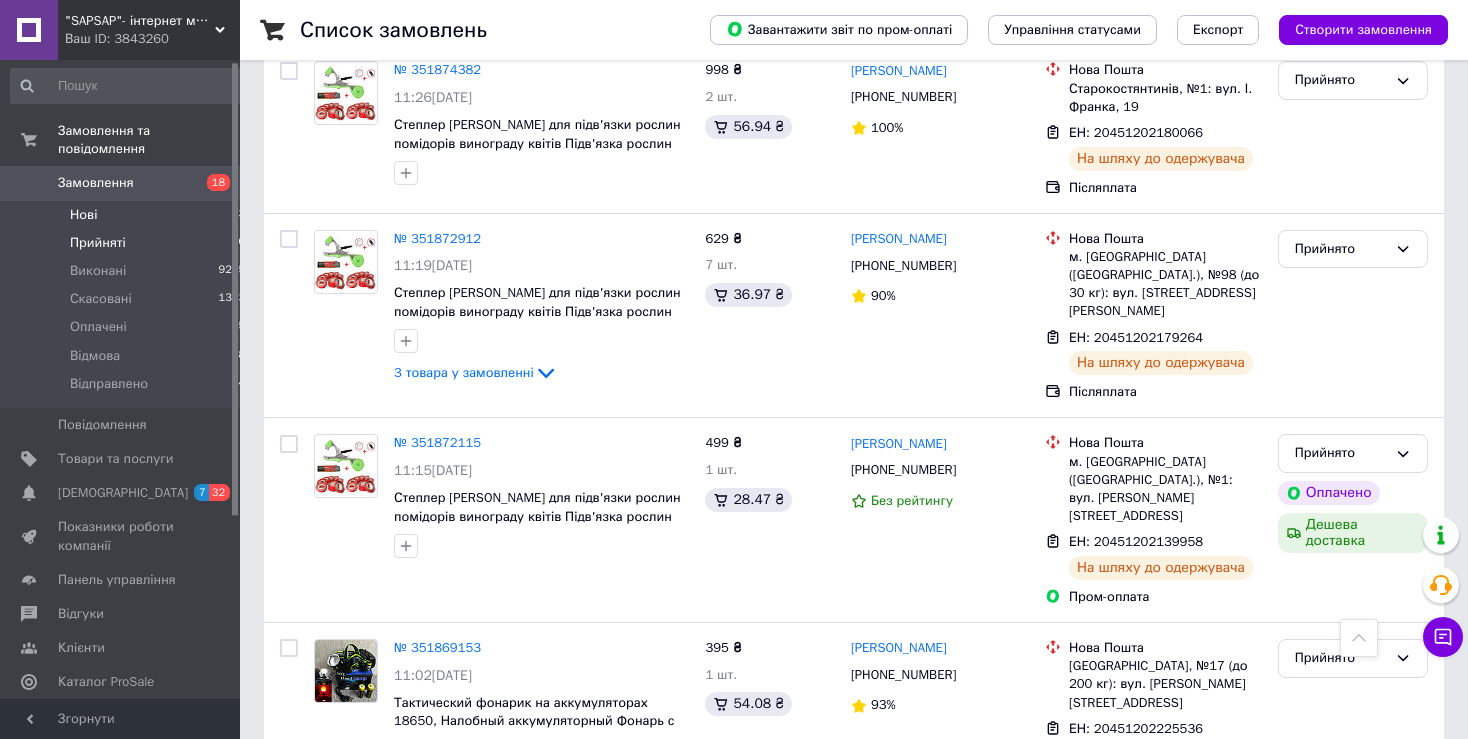click on "Нові" at bounding box center (83, 215) 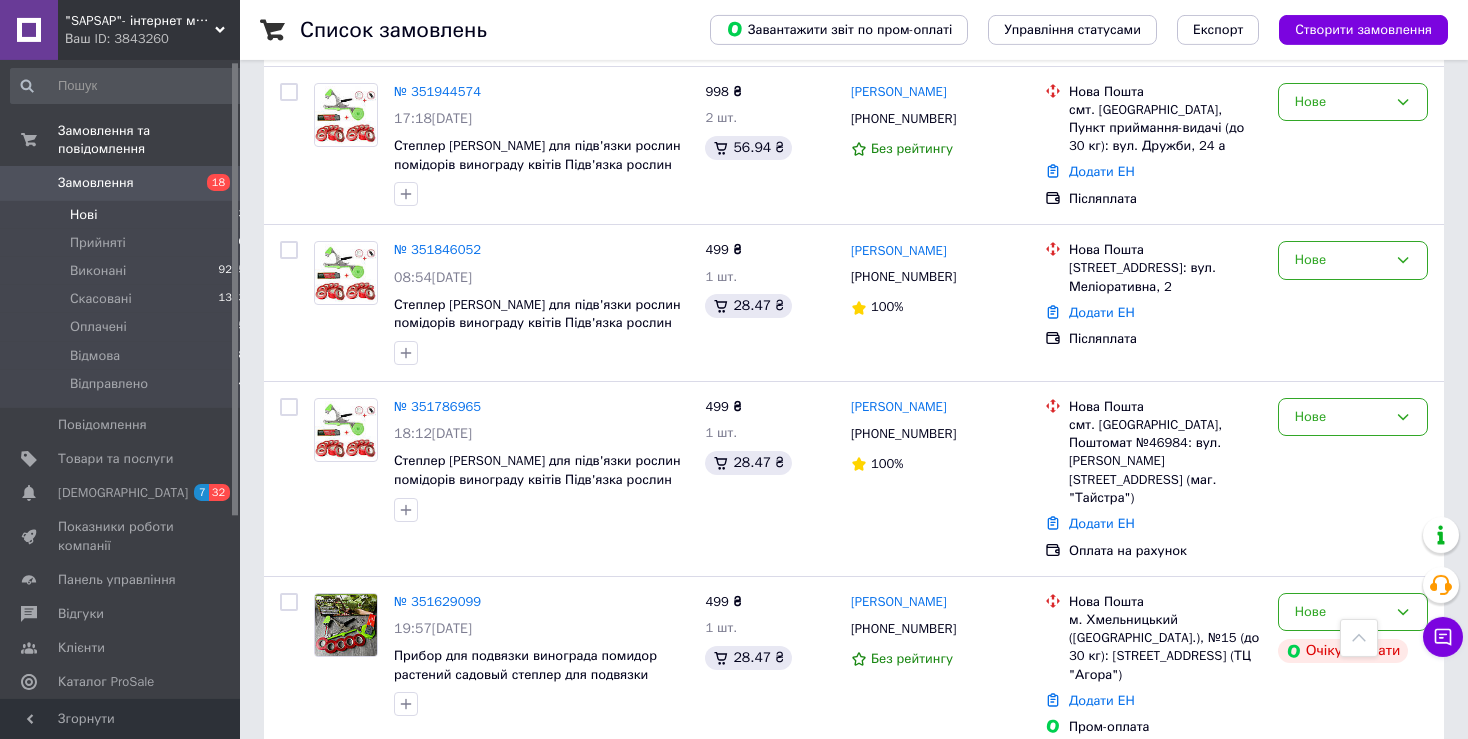scroll, scrollTop: 1636, scrollLeft: 0, axis: vertical 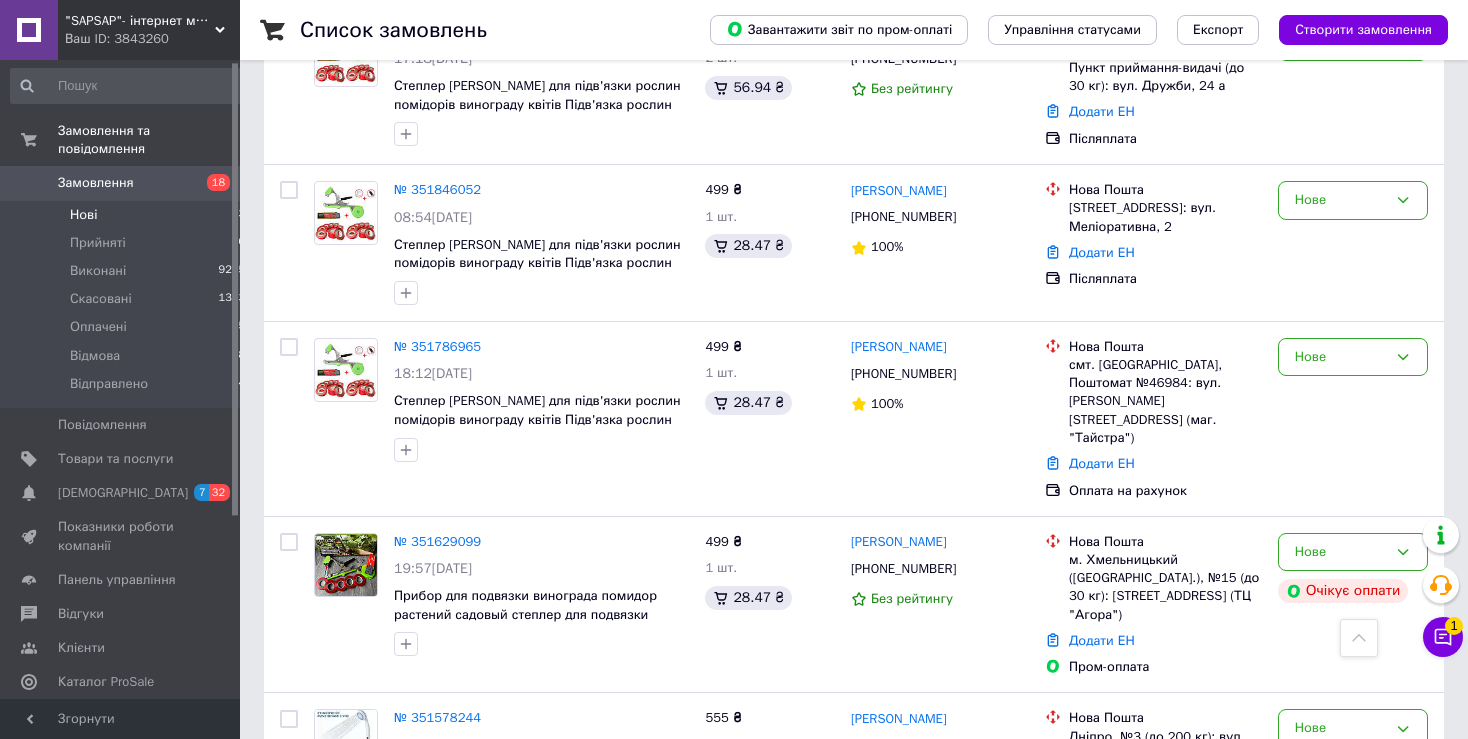 click on "Нові 13" at bounding box center [128, 215] 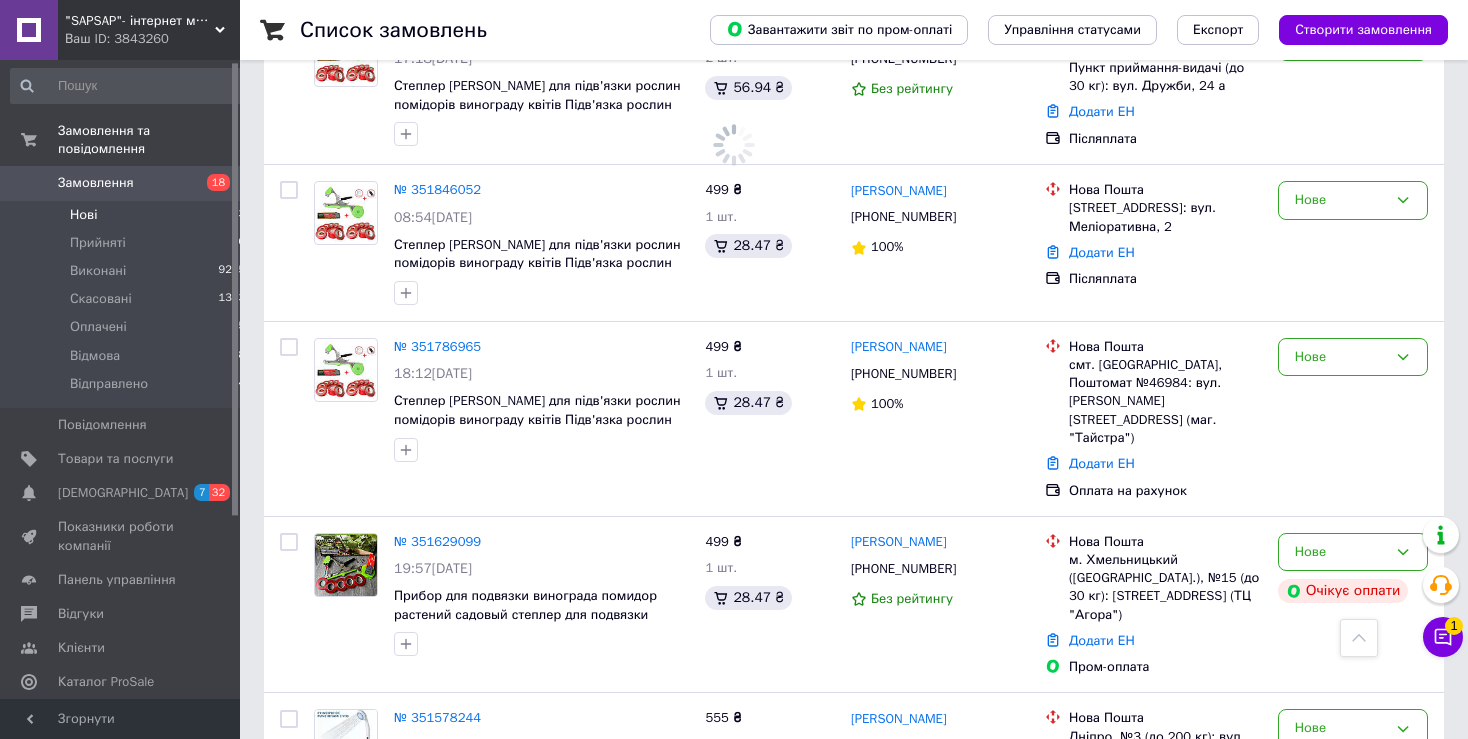 scroll, scrollTop: 0, scrollLeft: 0, axis: both 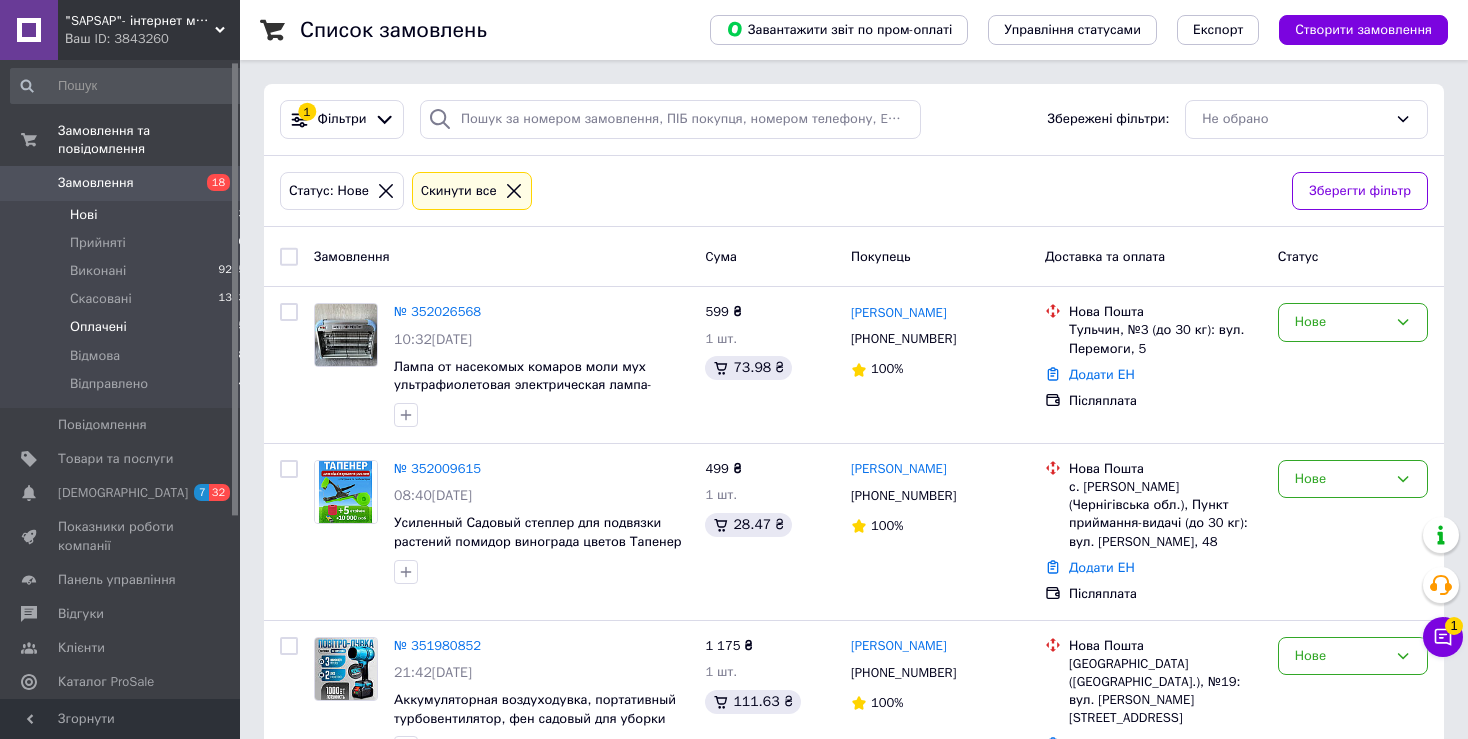 click on "Оплачені 5" at bounding box center (128, 327) 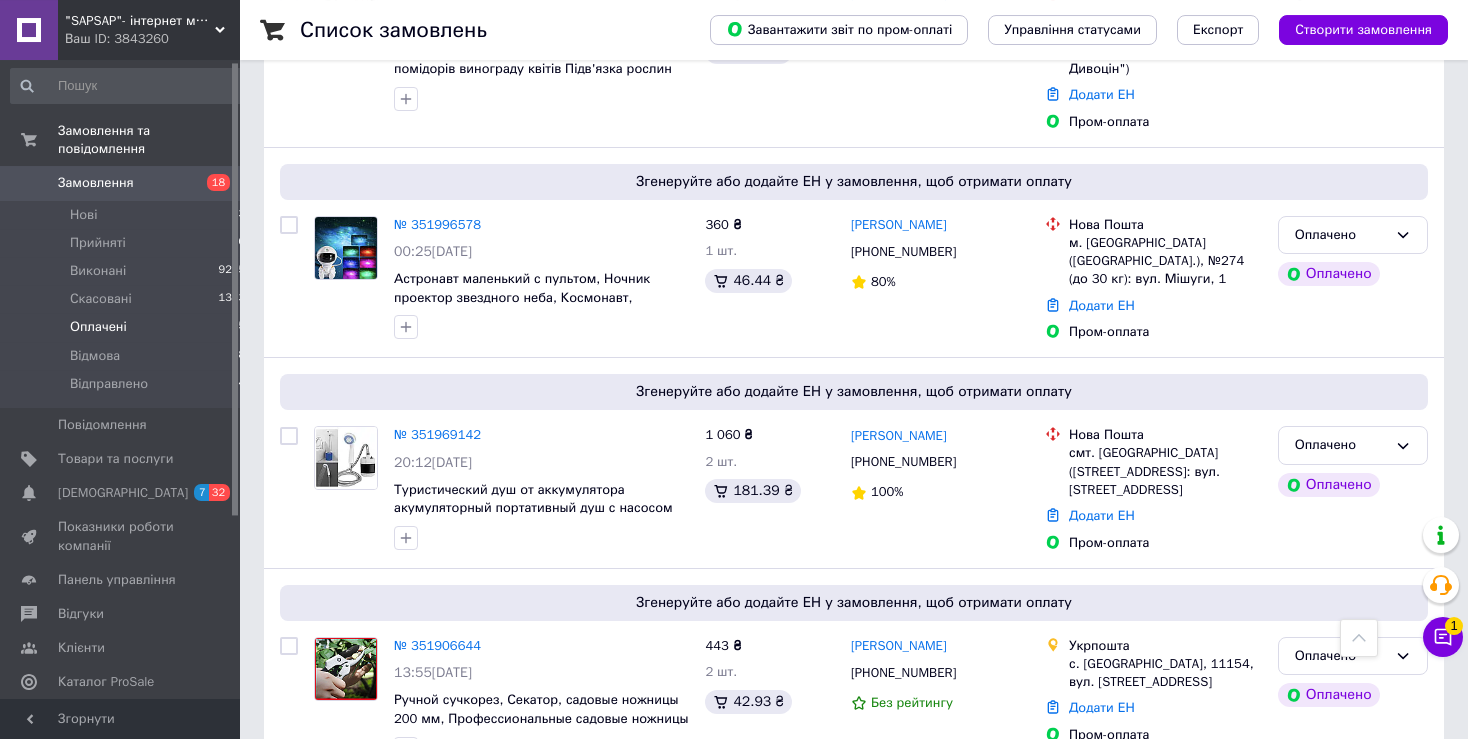 scroll, scrollTop: 666, scrollLeft: 0, axis: vertical 